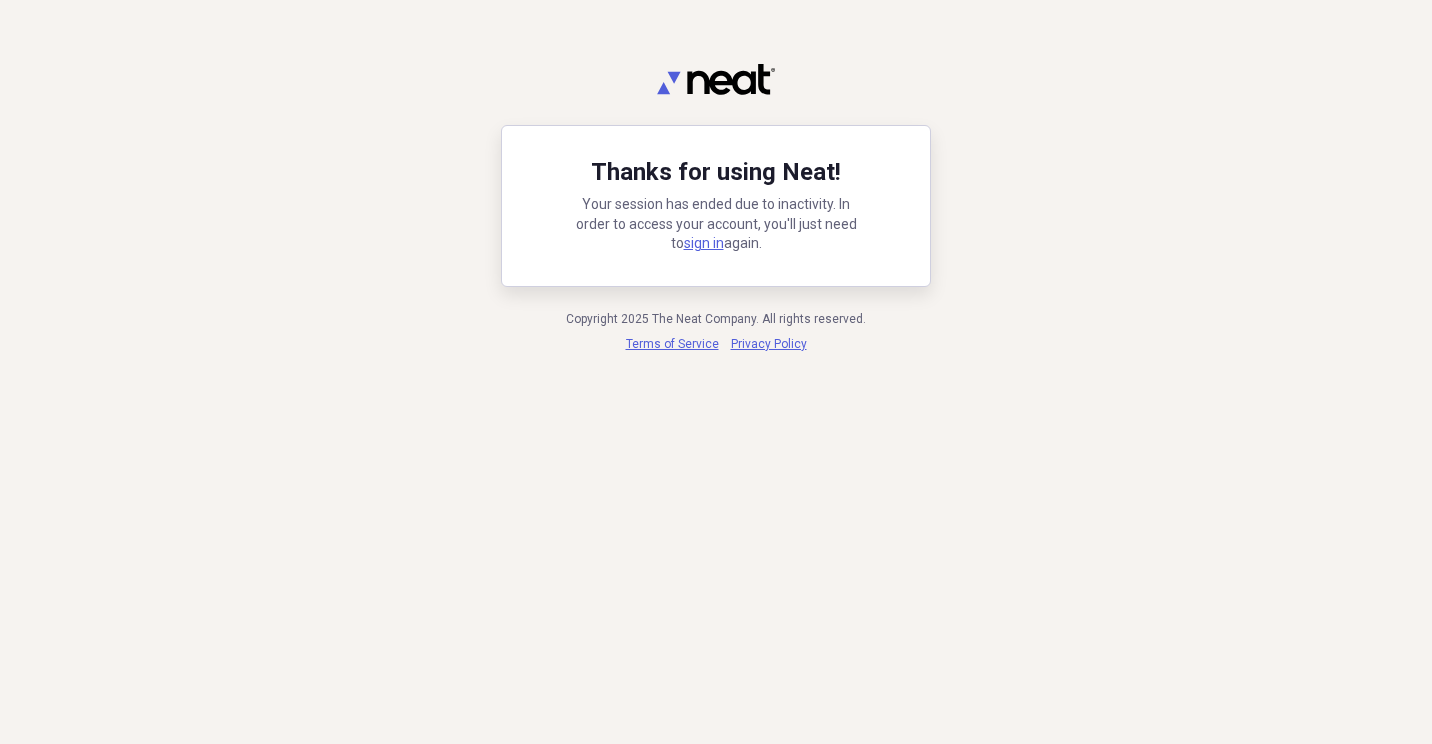 scroll, scrollTop: 0, scrollLeft: 0, axis: both 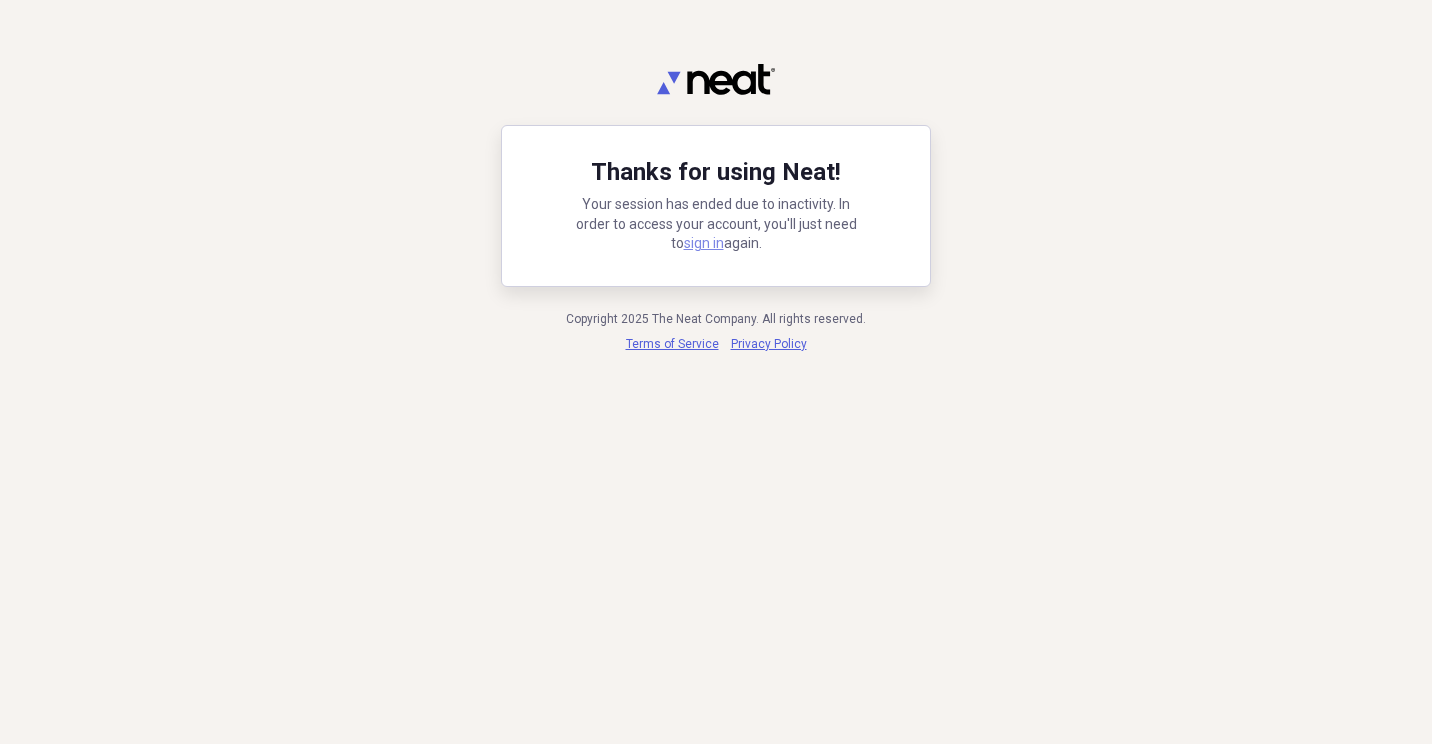 click on "sign in" at bounding box center [704, 243] 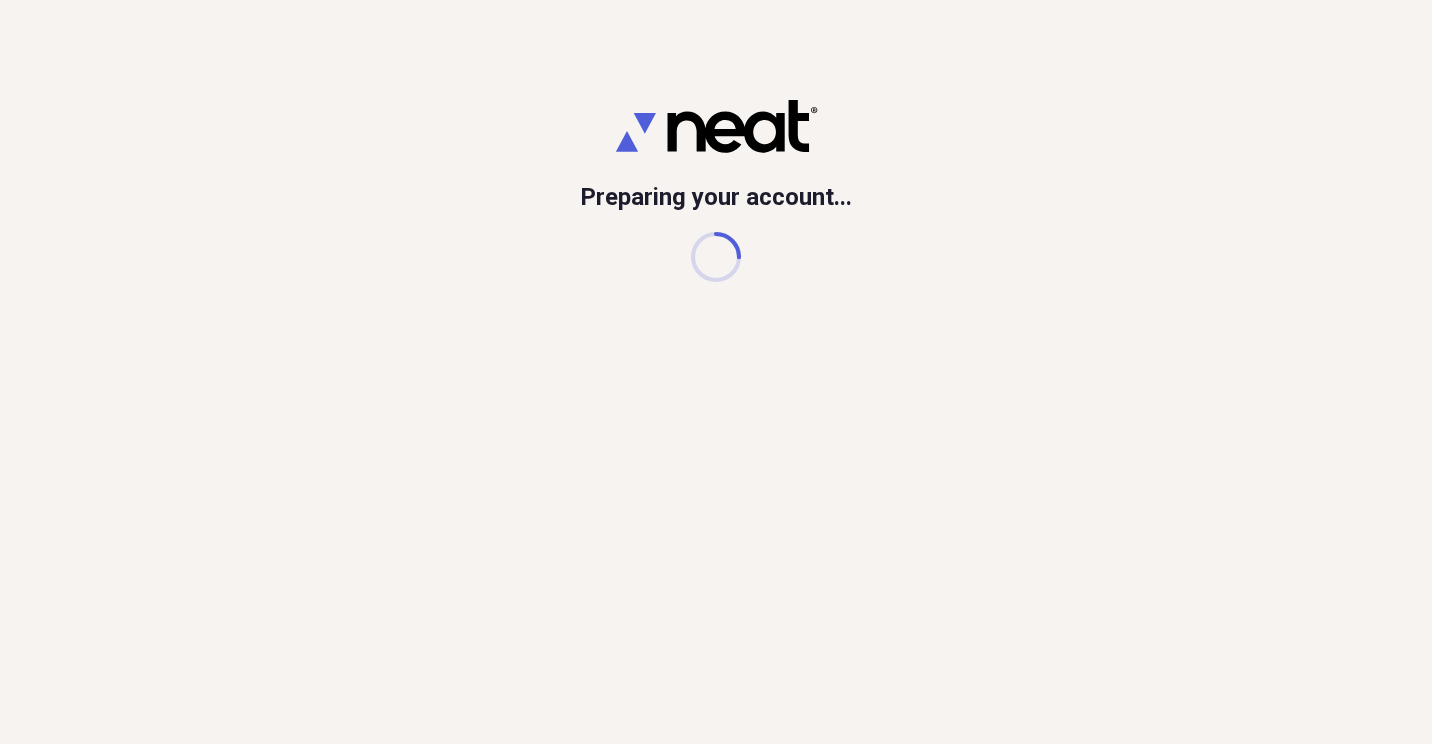 scroll, scrollTop: 0, scrollLeft: 0, axis: both 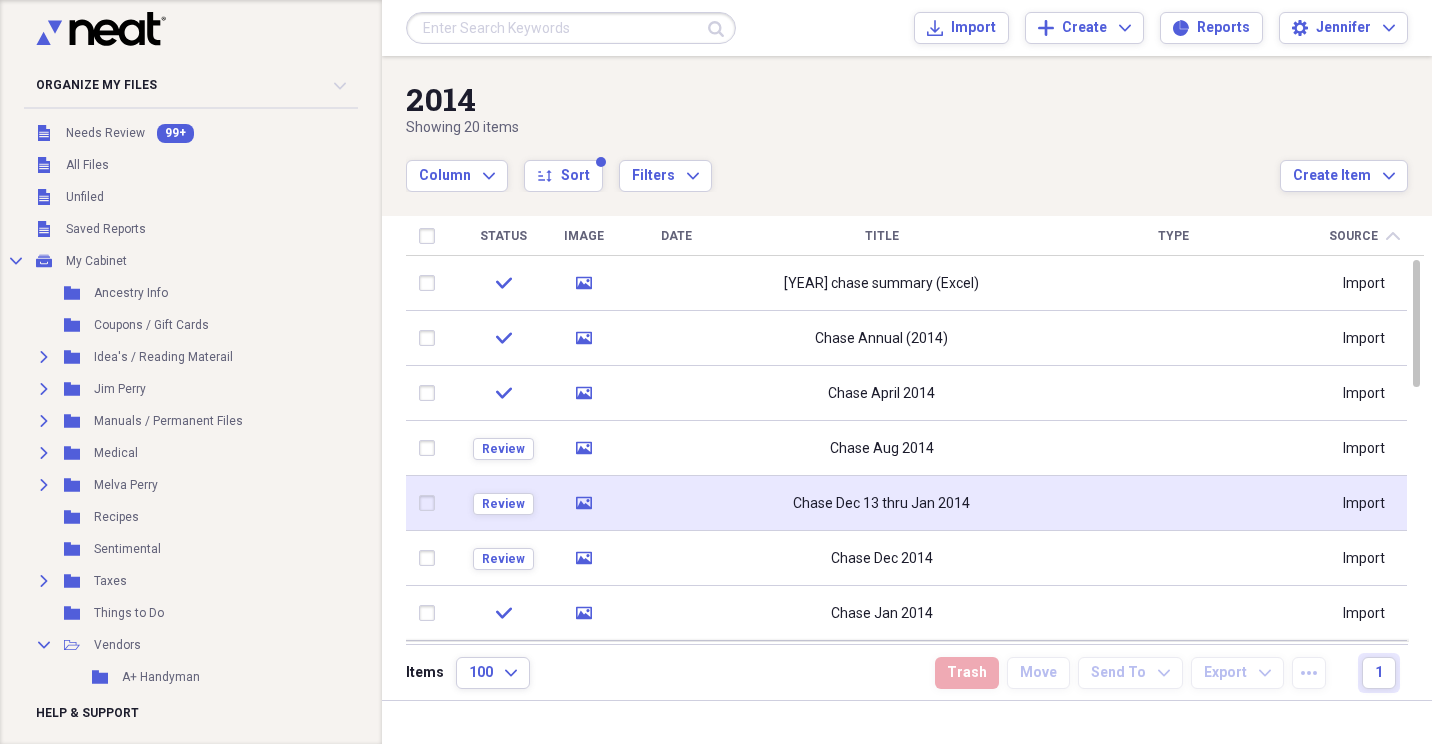 click on "Chase Dec 13 thru Jan 2014" at bounding box center [881, 503] 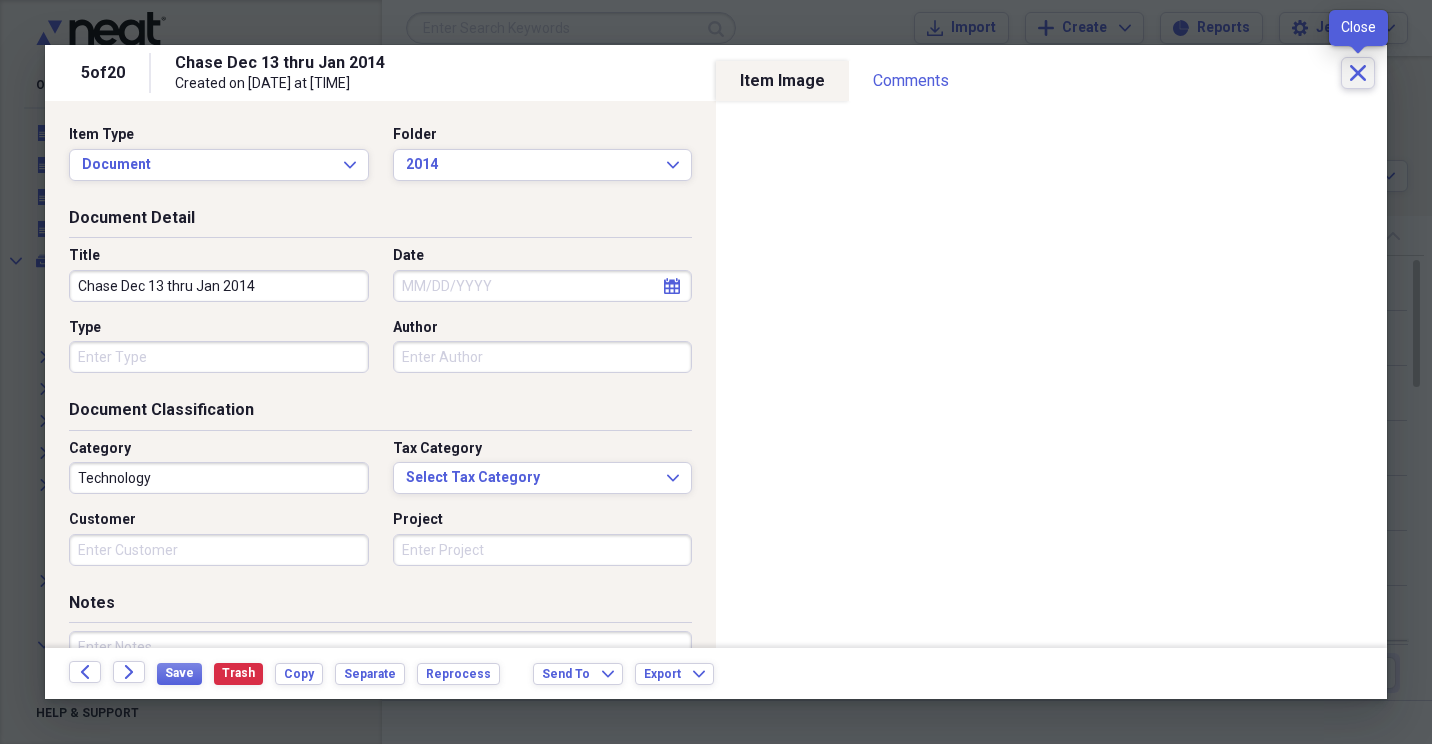 click on "Close" 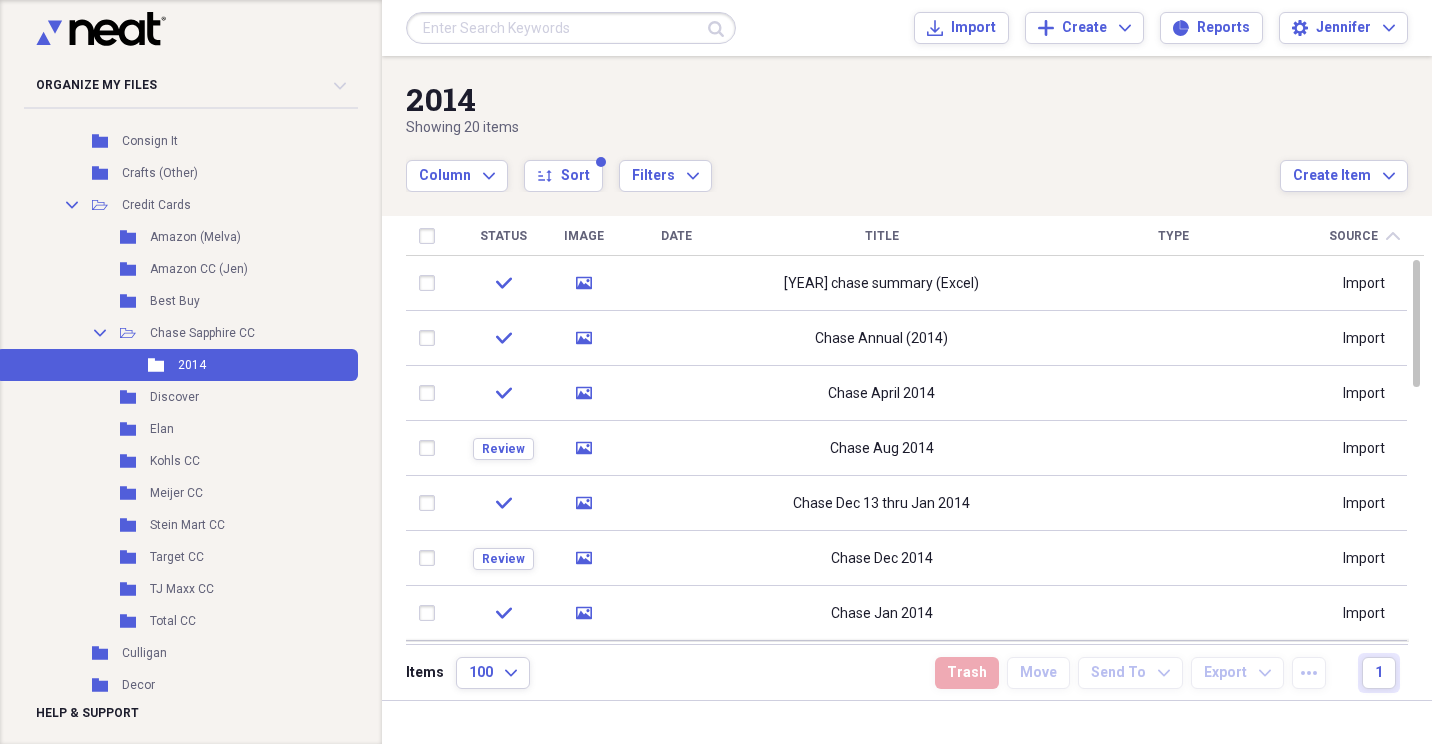 scroll, scrollTop: 1600, scrollLeft: 0, axis: vertical 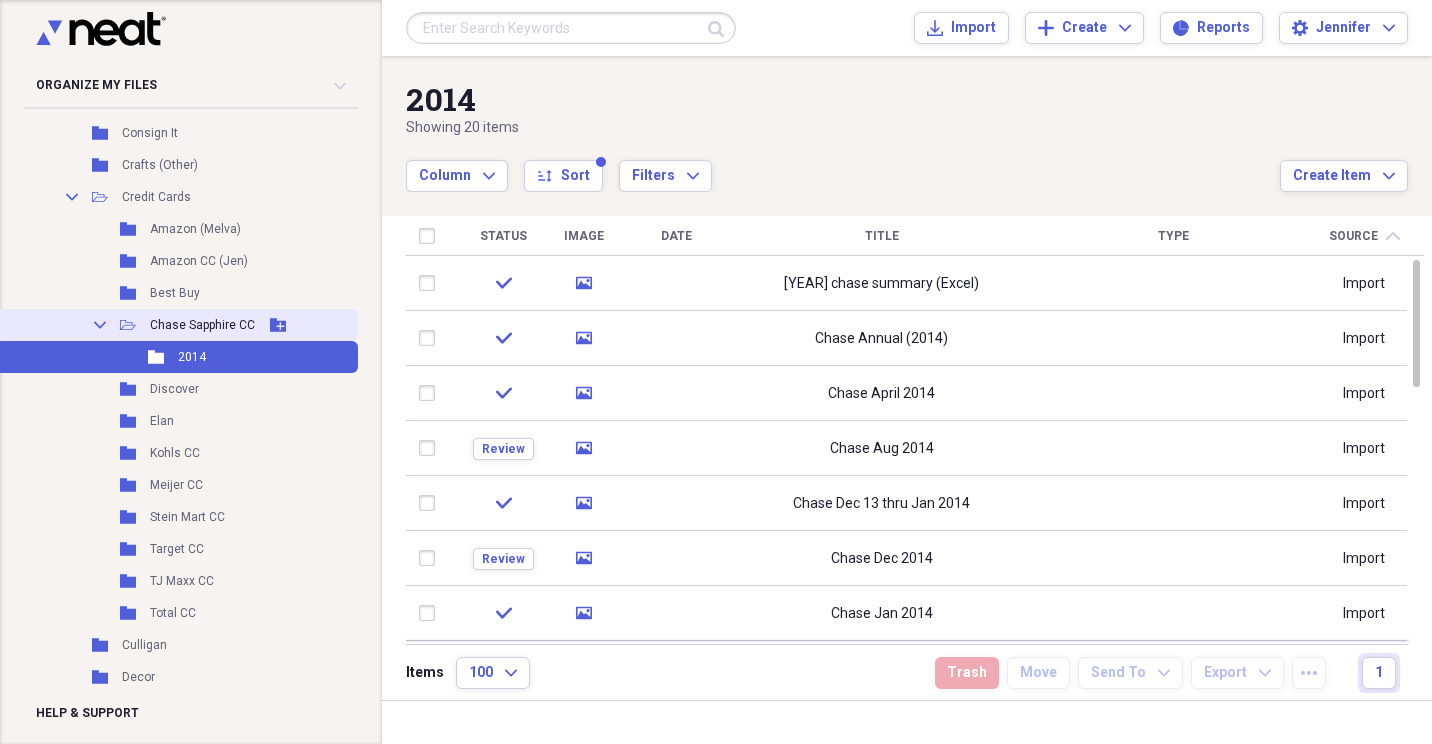 click on "Collapse Open Folder Chase Sapphire CC Add Folder" at bounding box center (177, 325) 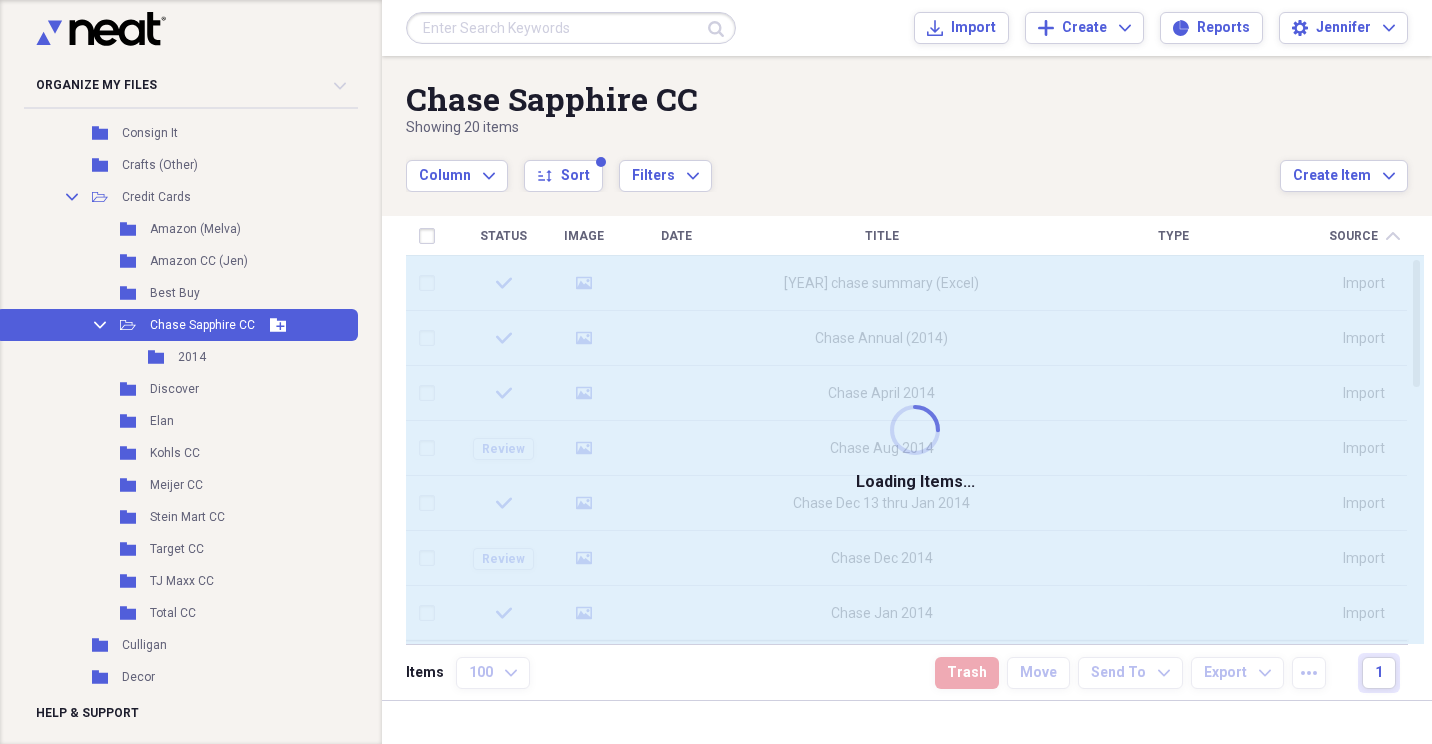 click on "Collapse Open Folder Chase Sapphire CC Add Folder" at bounding box center (177, 325) 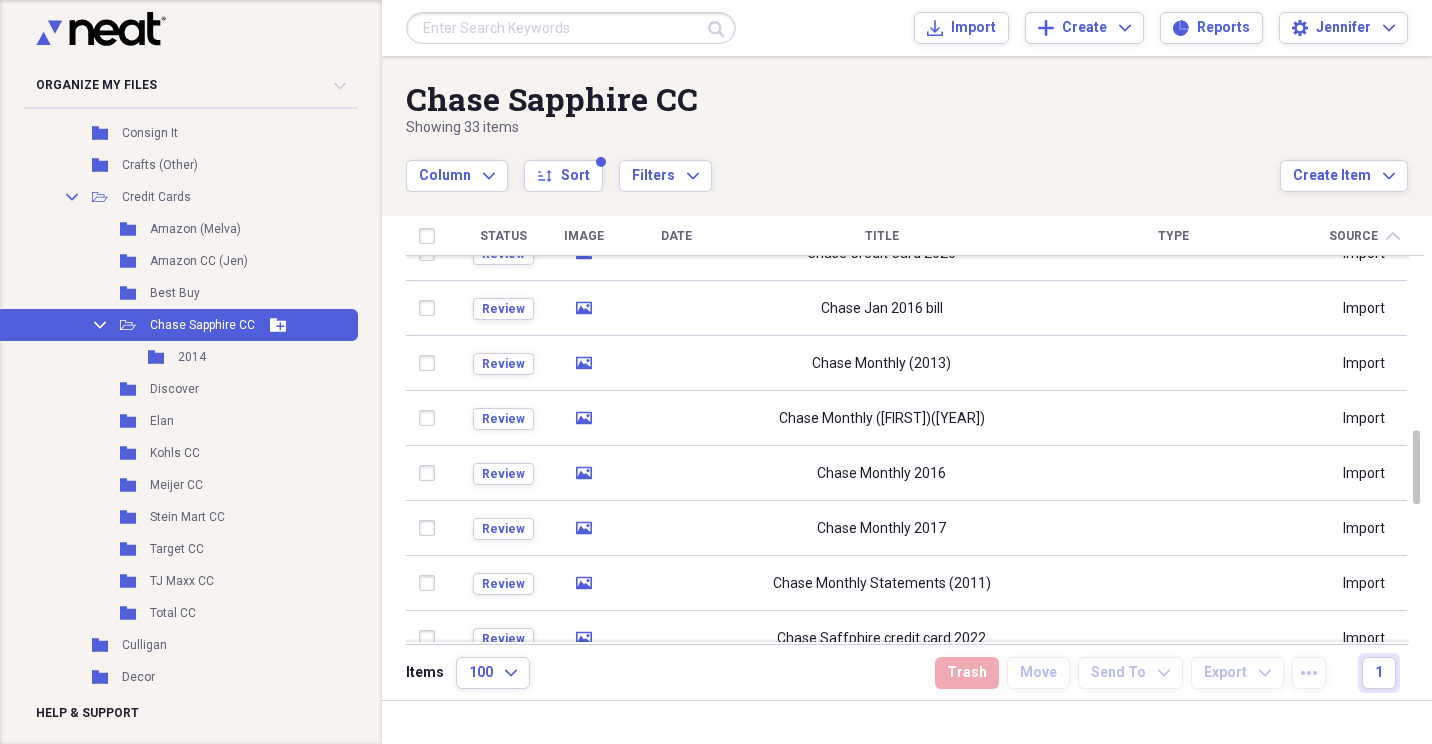 click 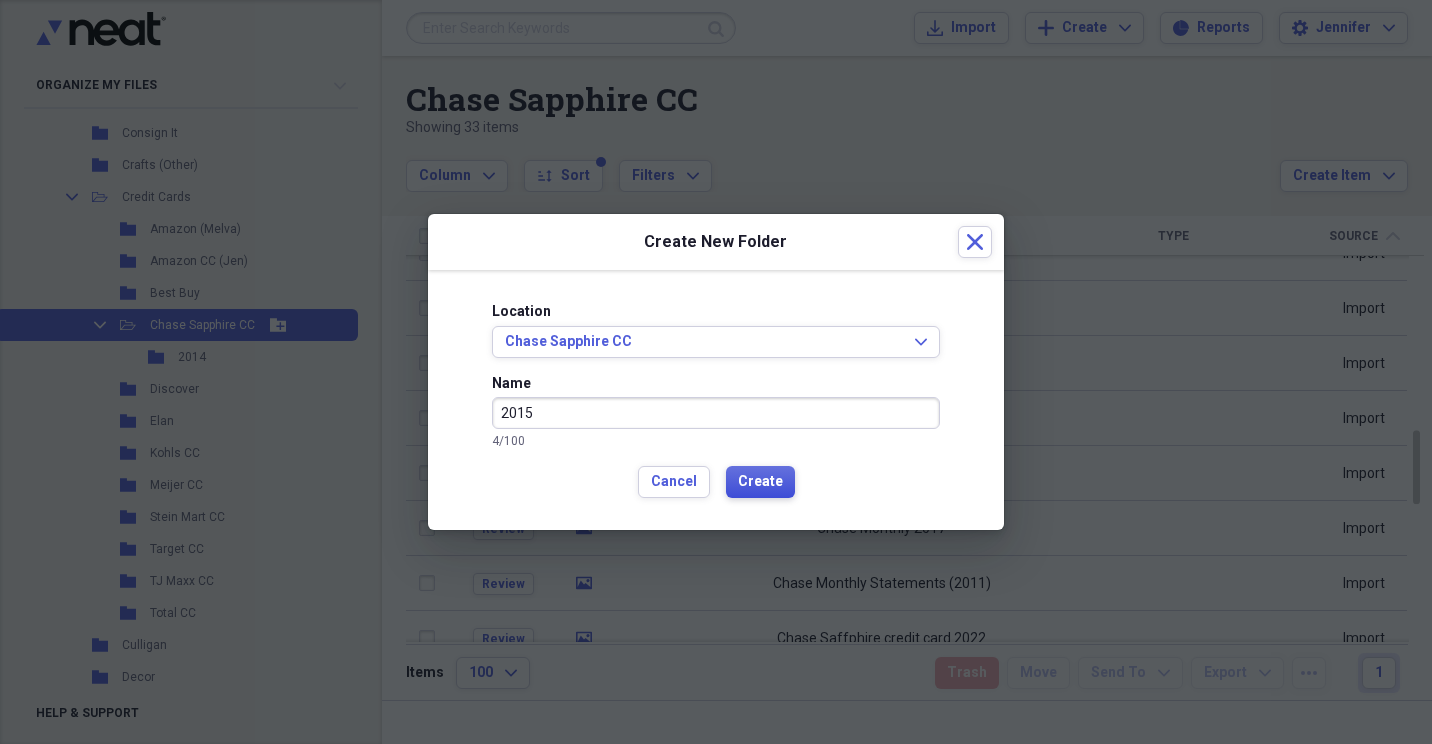 type on "2015" 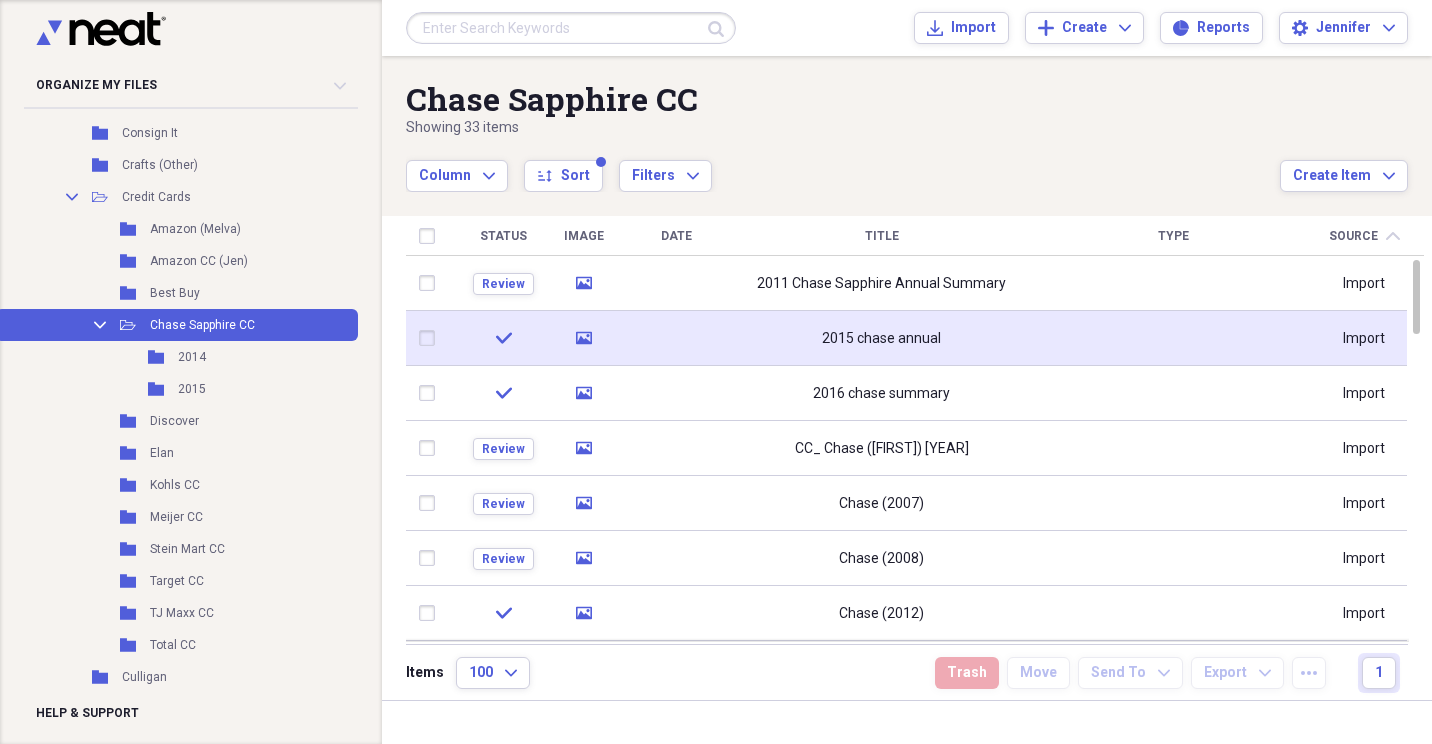 click at bounding box center [431, 338] 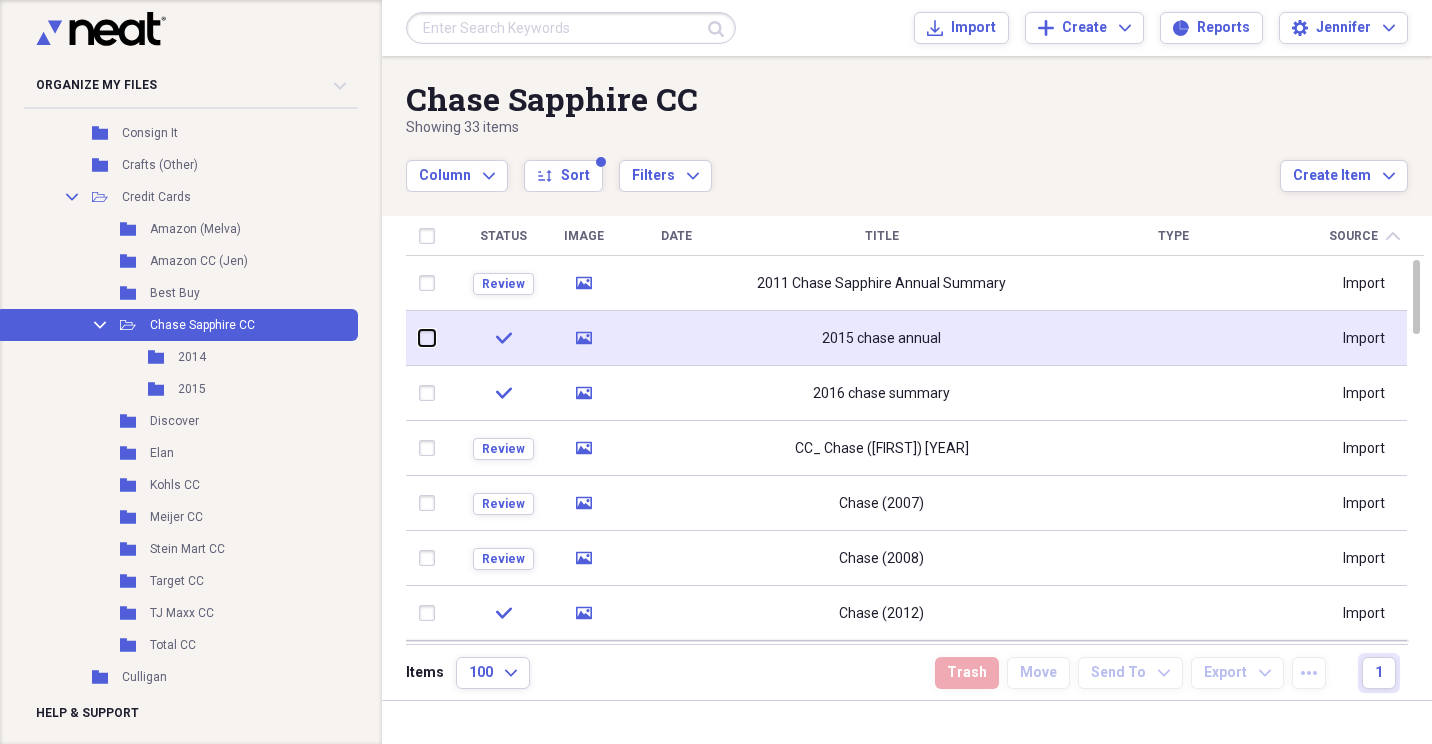 click at bounding box center [419, 338] 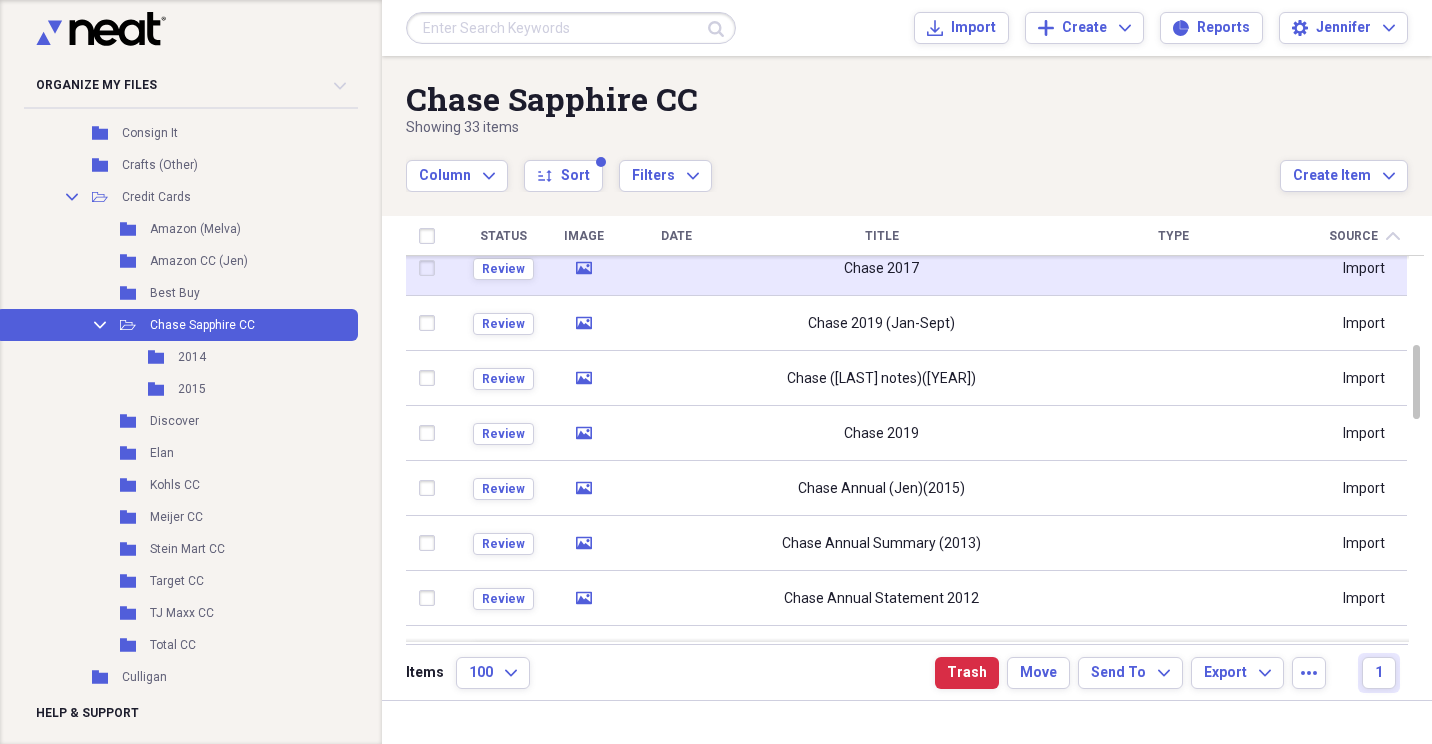 checkbox on "false" 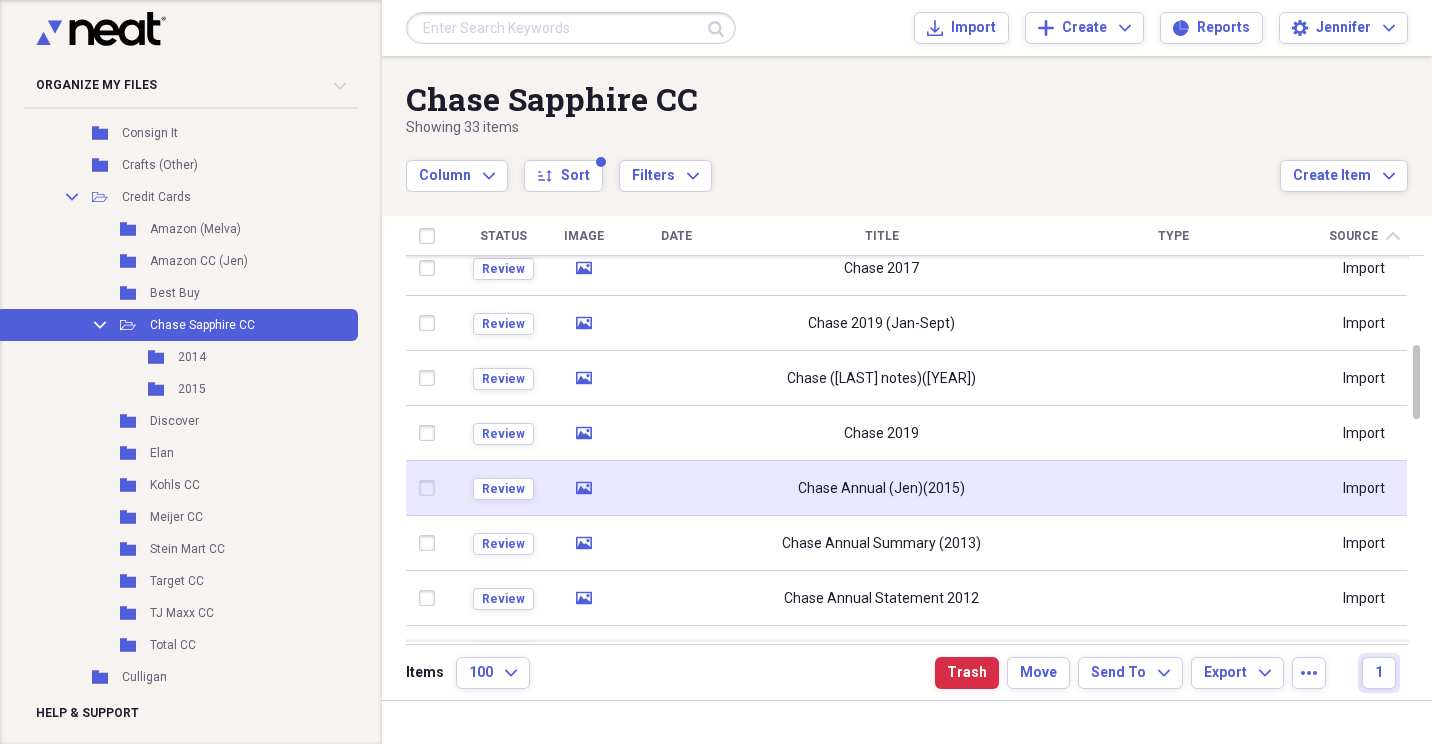 click at bounding box center (431, 488) 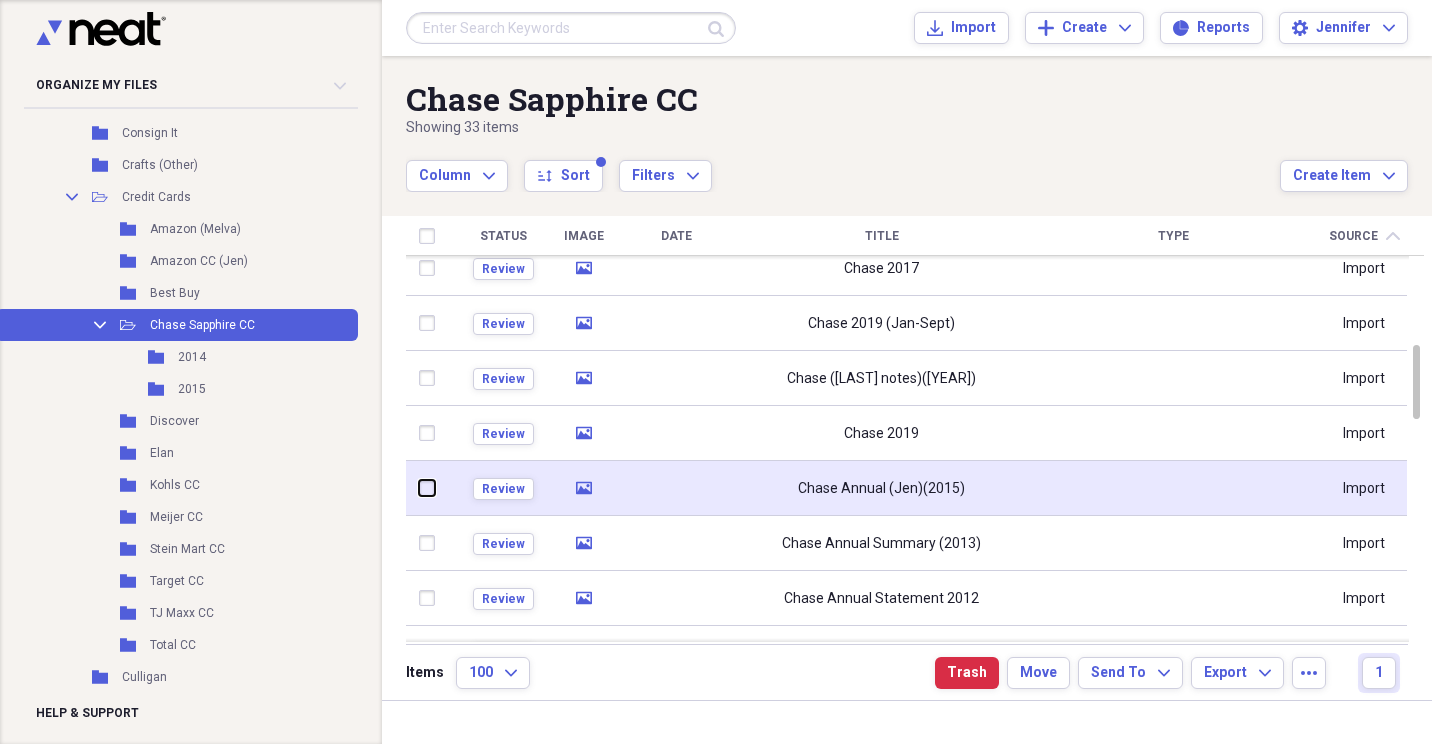 click at bounding box center (419, 488) 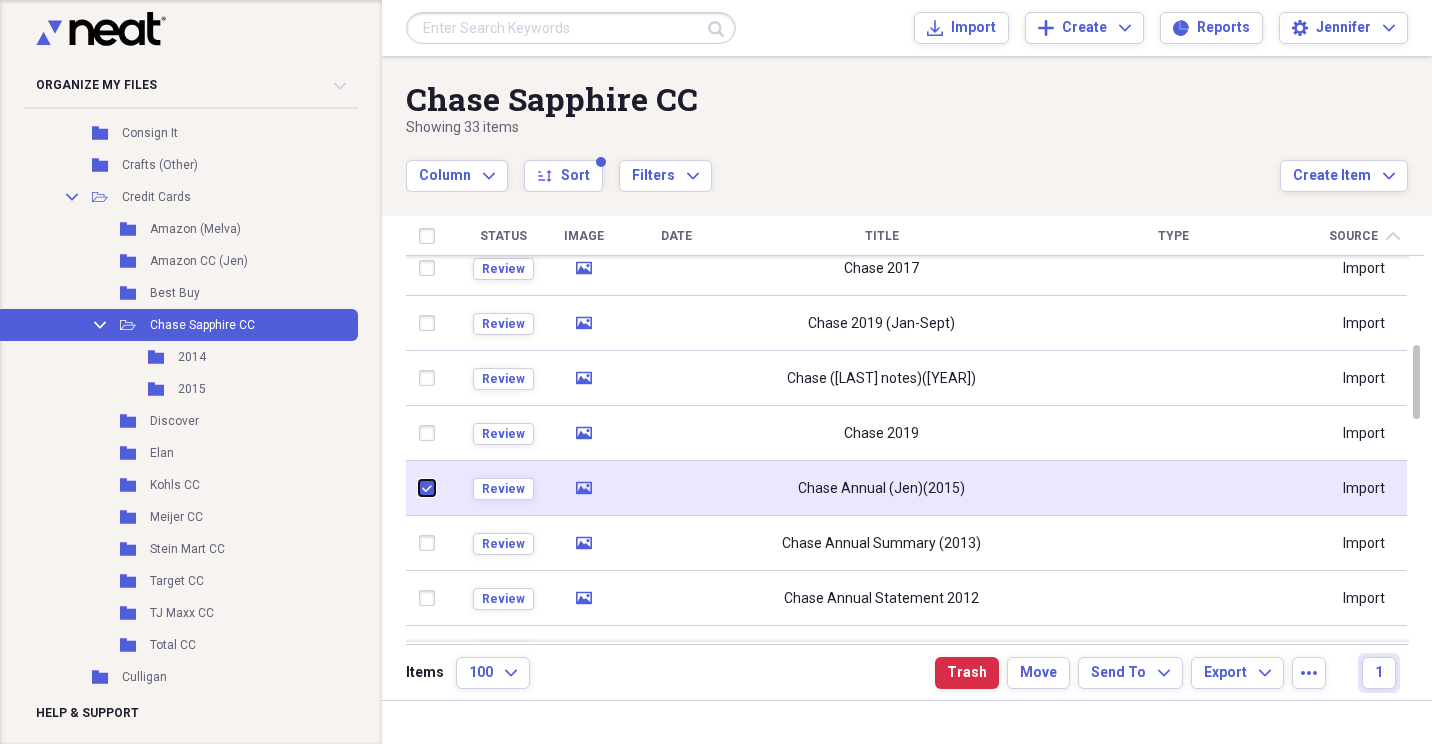 checkbox on "true" 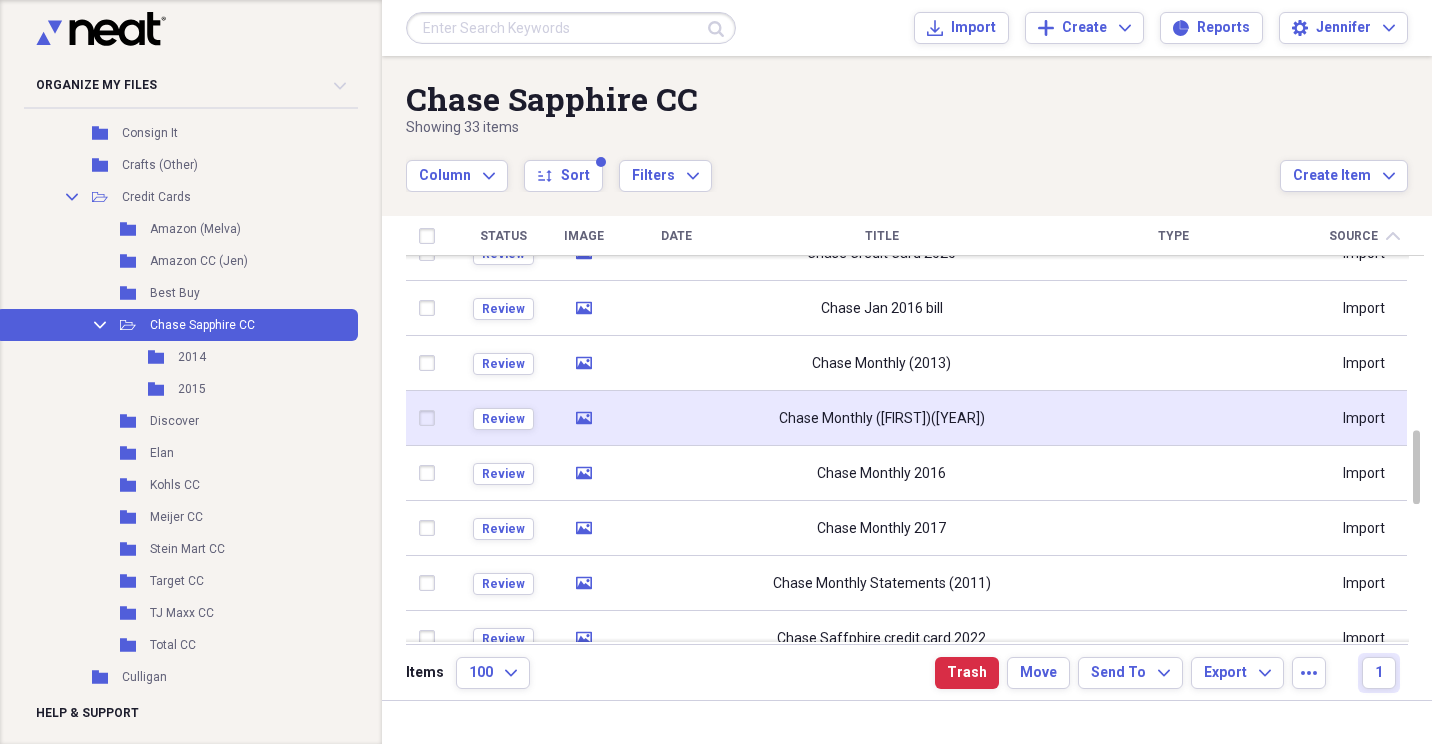 click at bounding box center [431, 418] 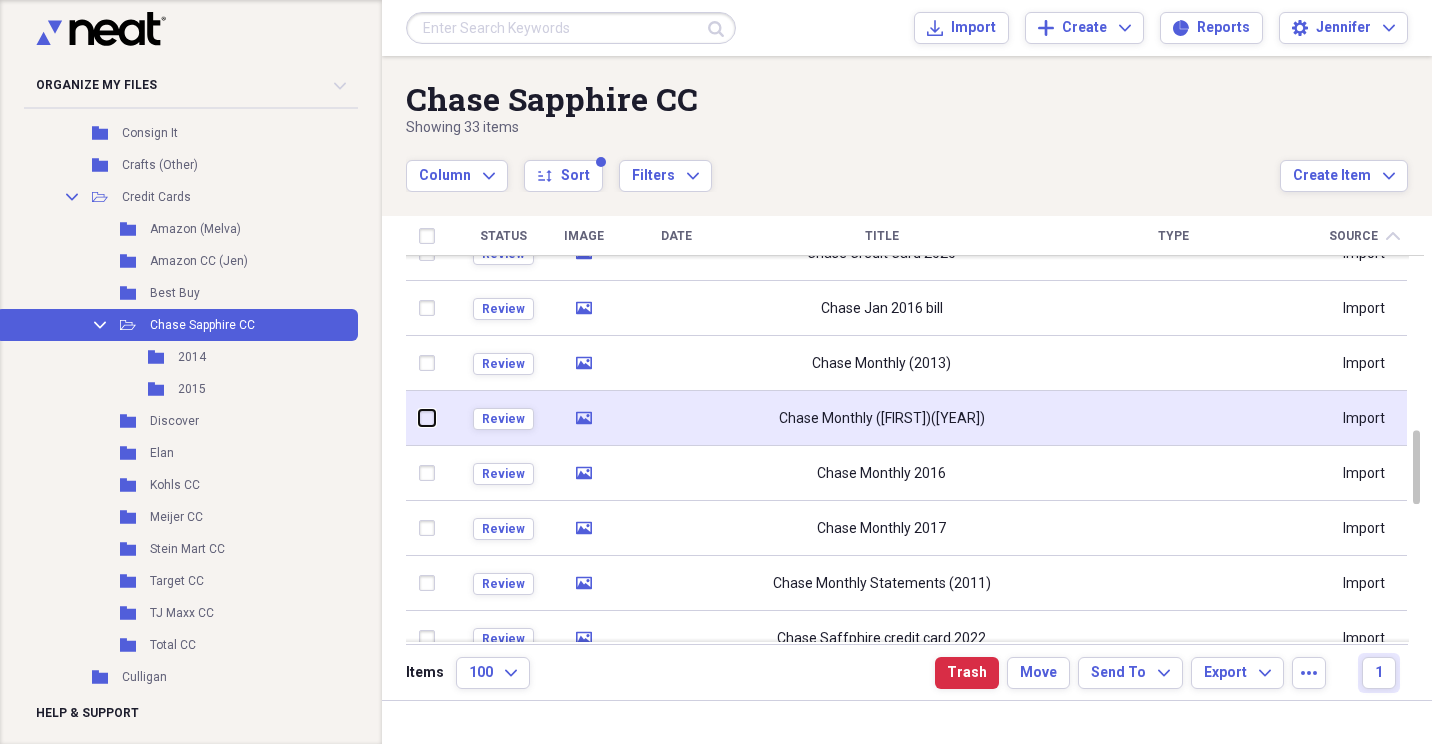 click at bounding box center [419, 418] 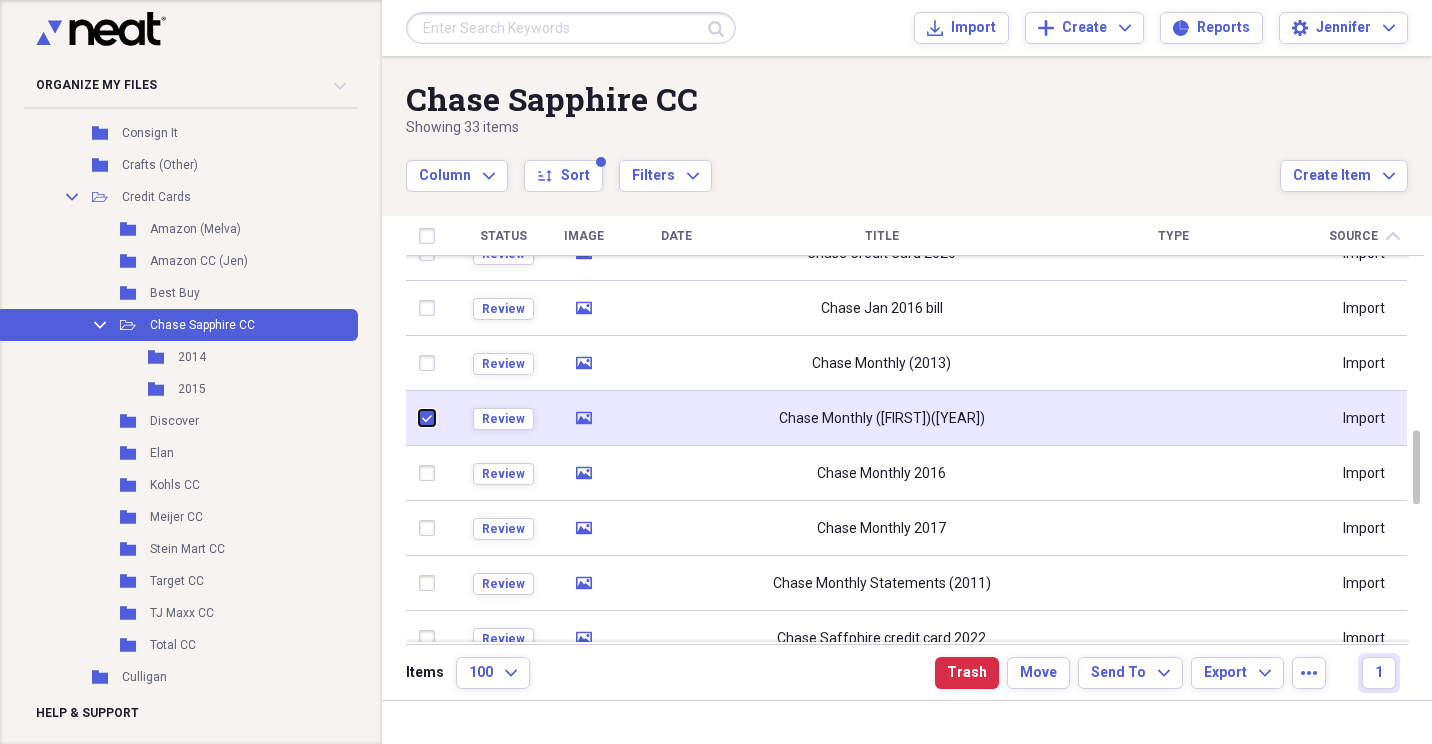 checkbox on "true" 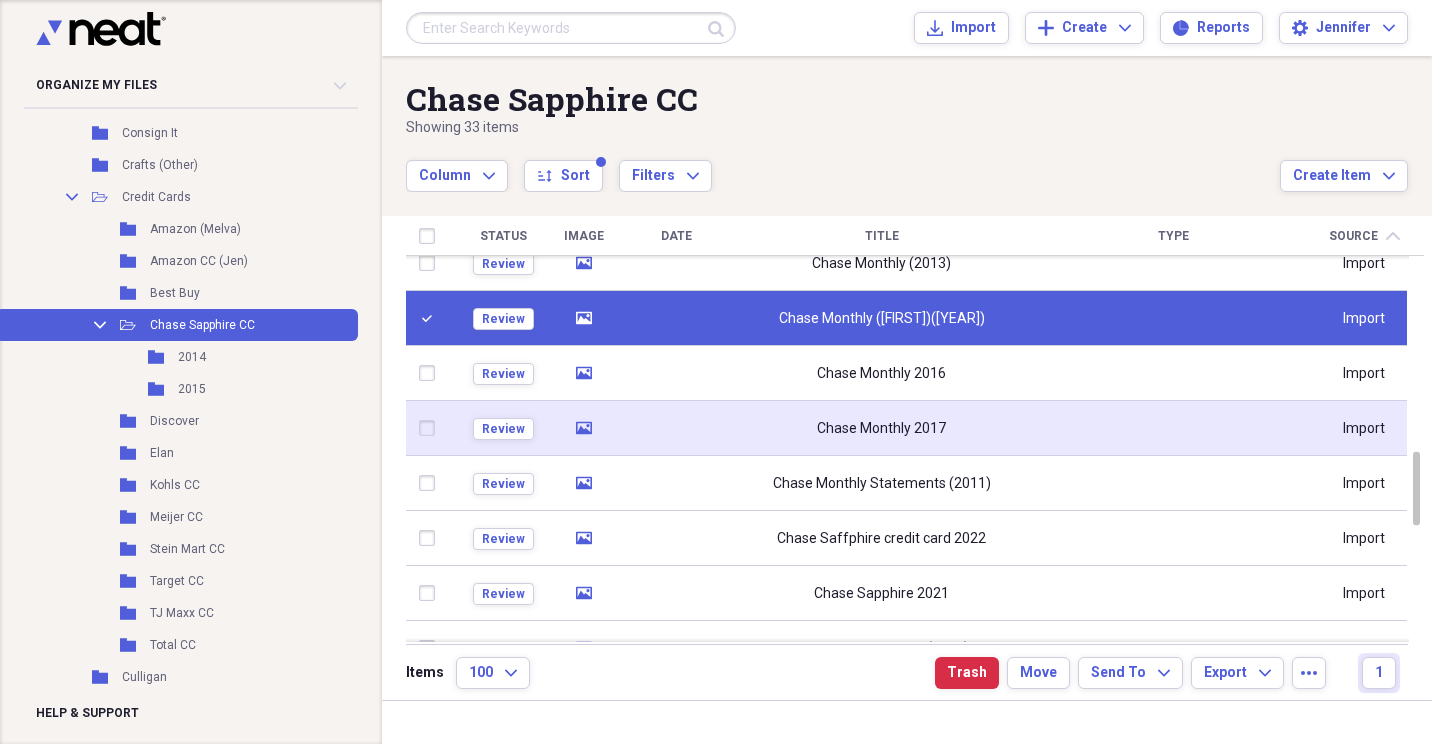 checkbox on "false" 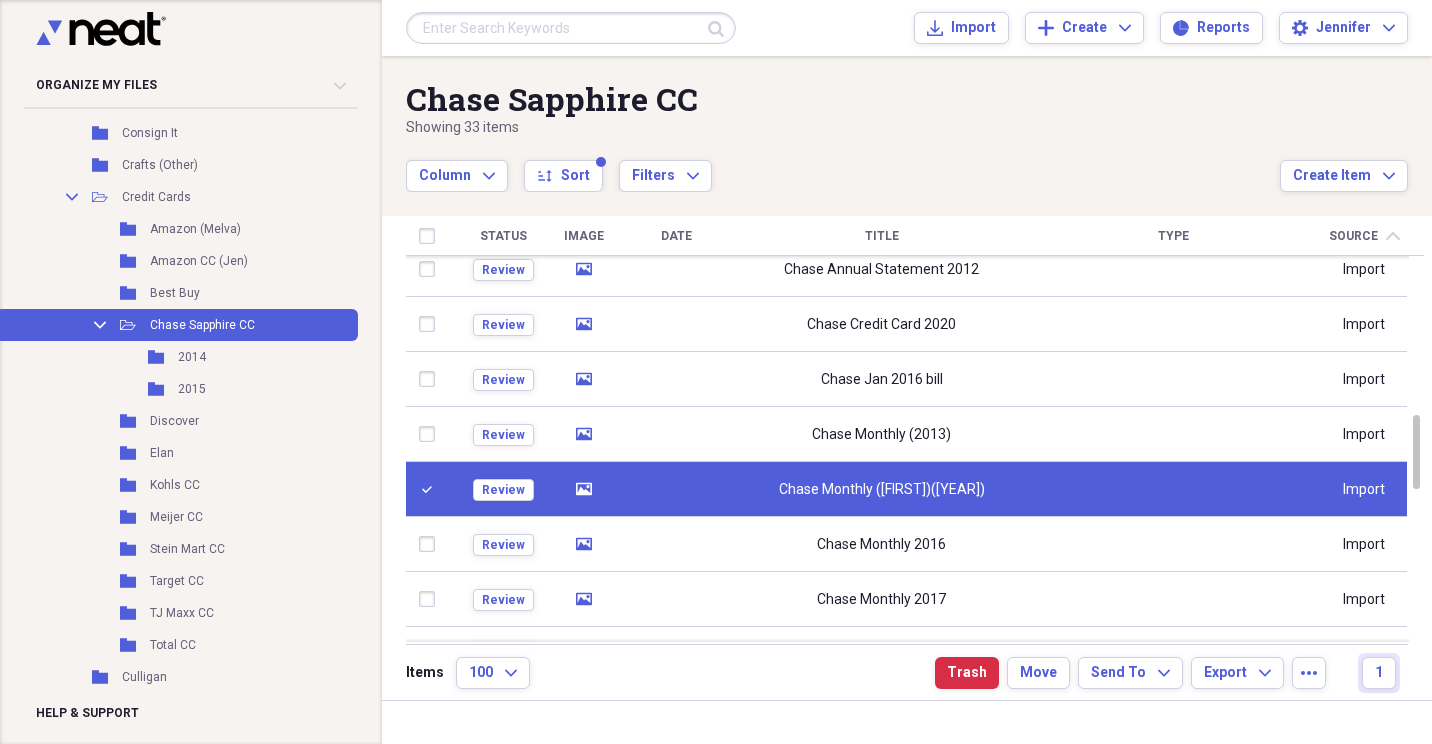 checkbox on "true" 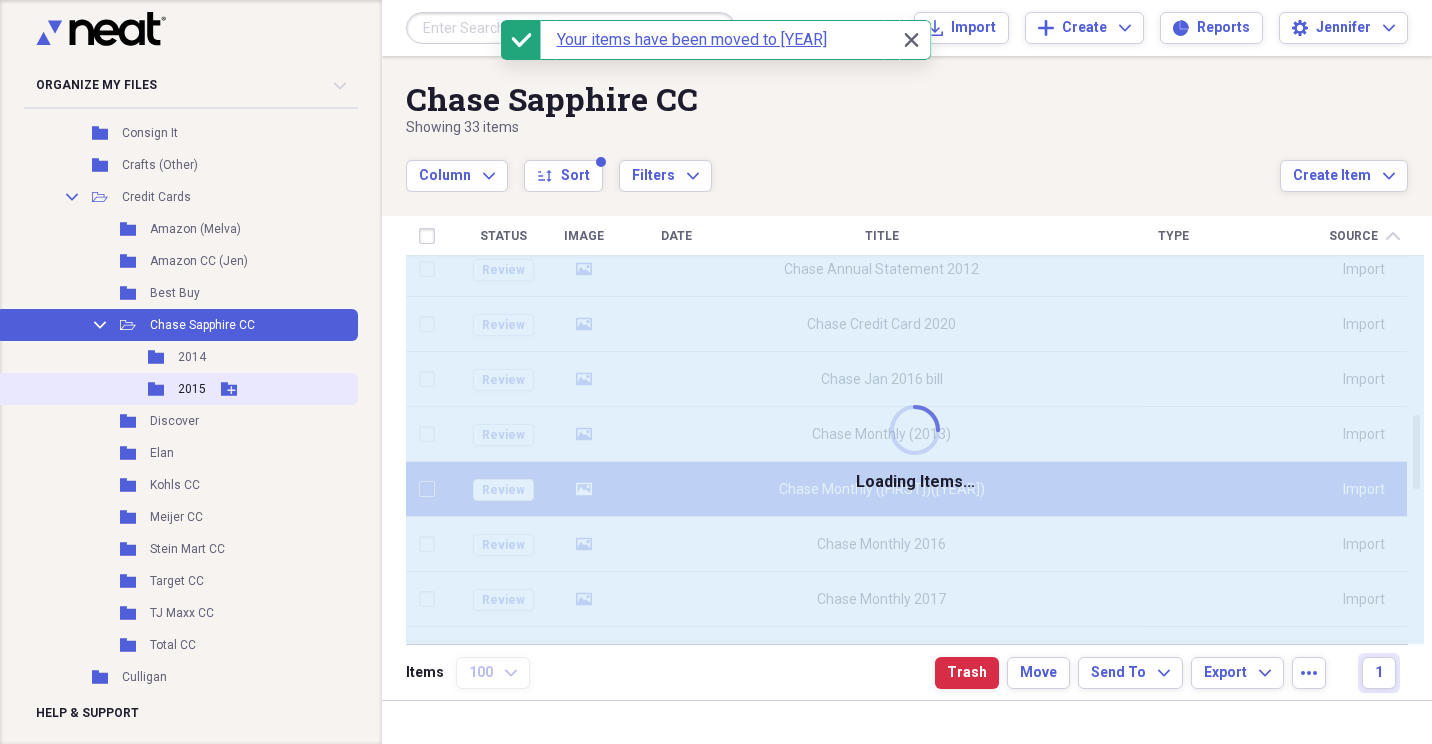 checkbox on "false" 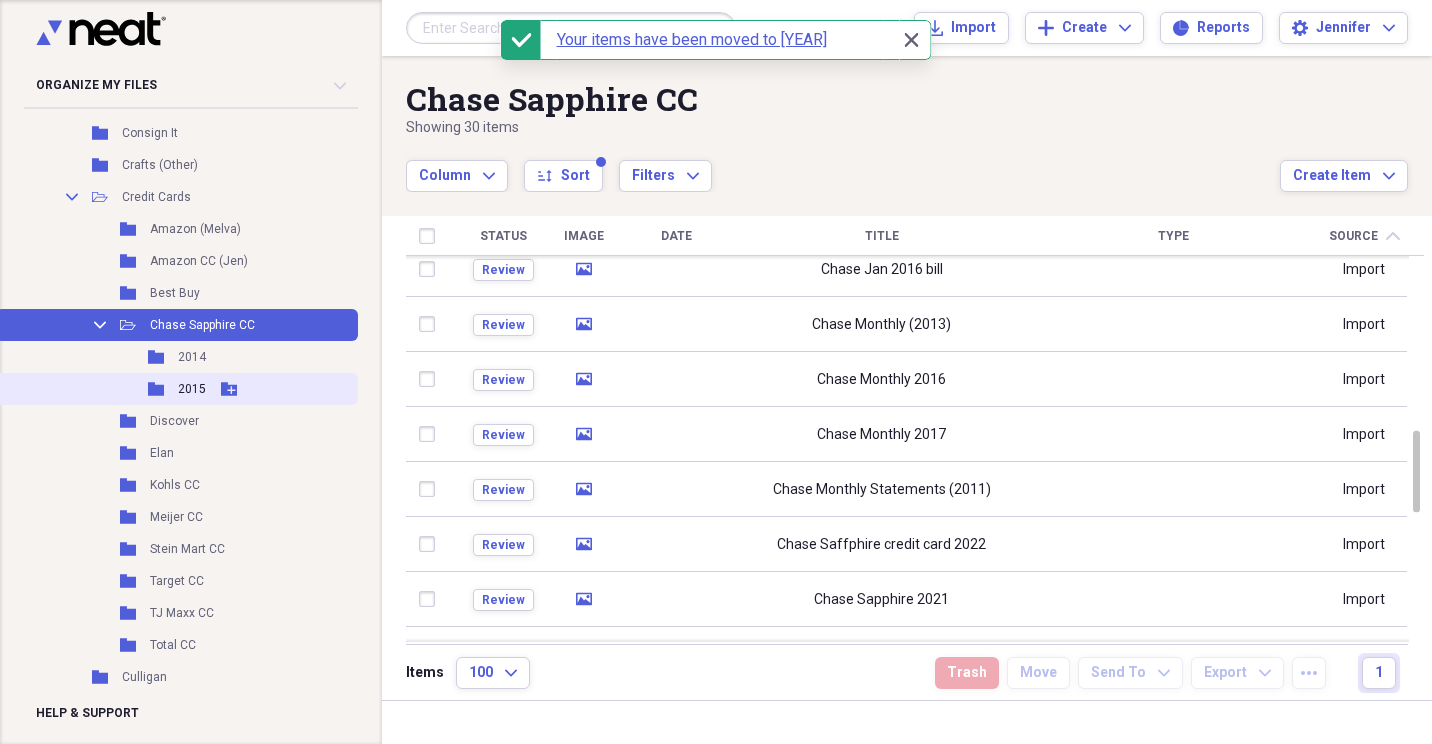 drag, startPoint x: 176, startPoint y: 387, endPoint x: 326, endPoint y: 387, distance: 150 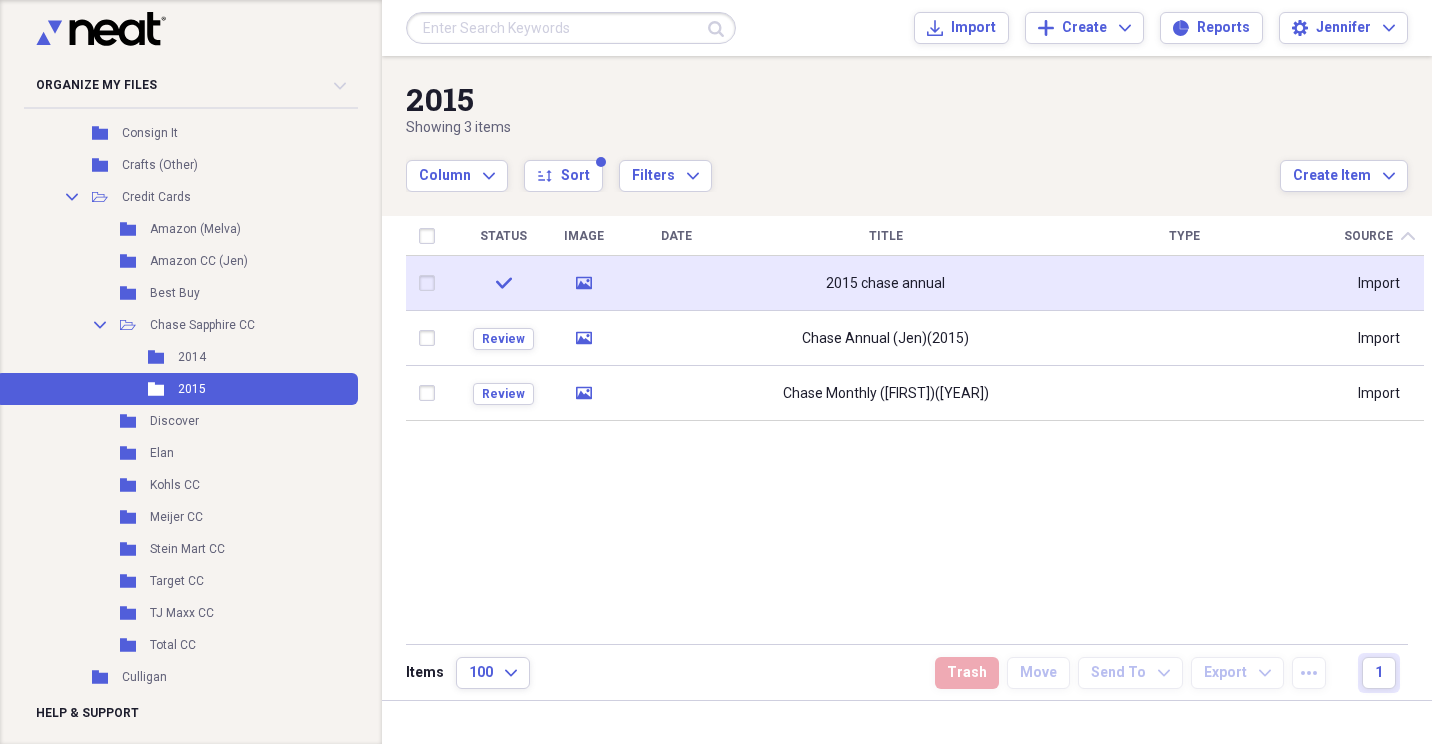 click at bounding box center [1184, 283] 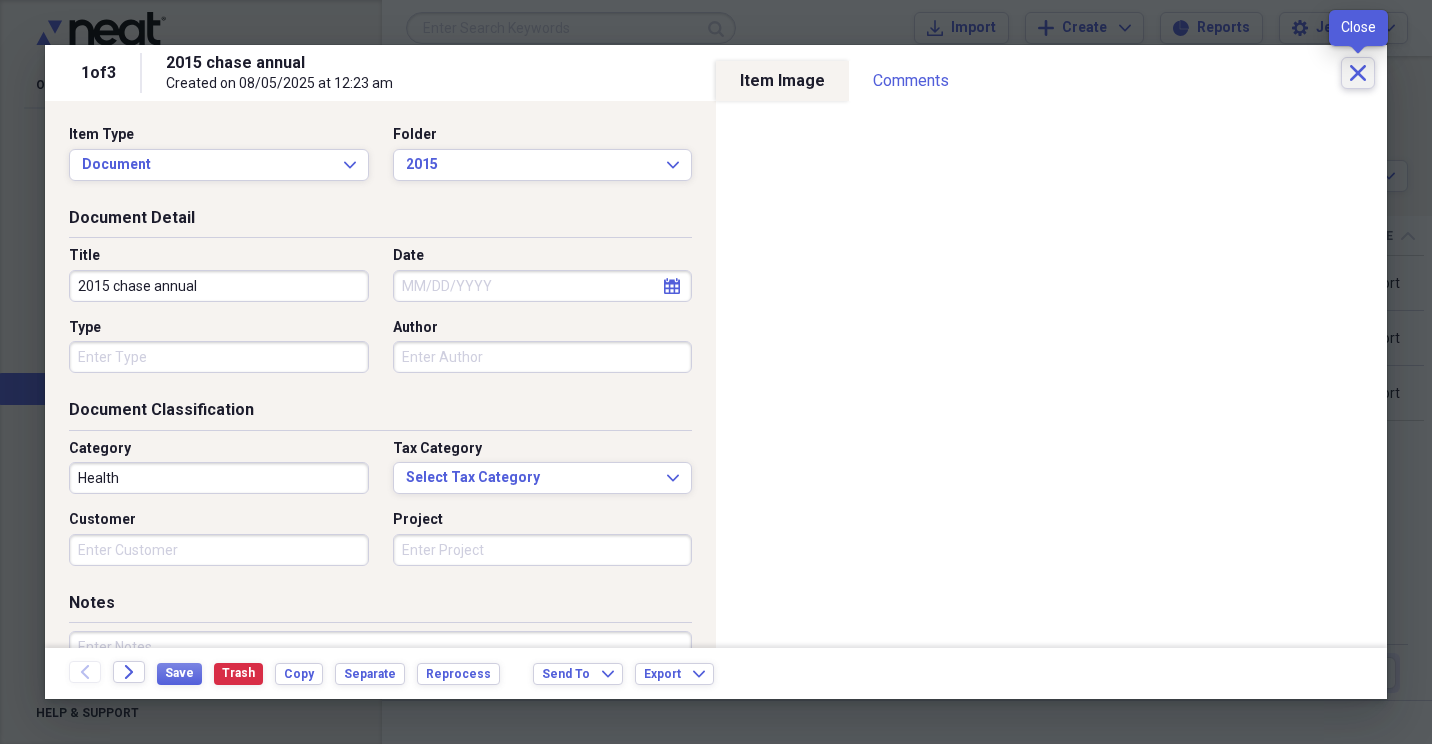 click 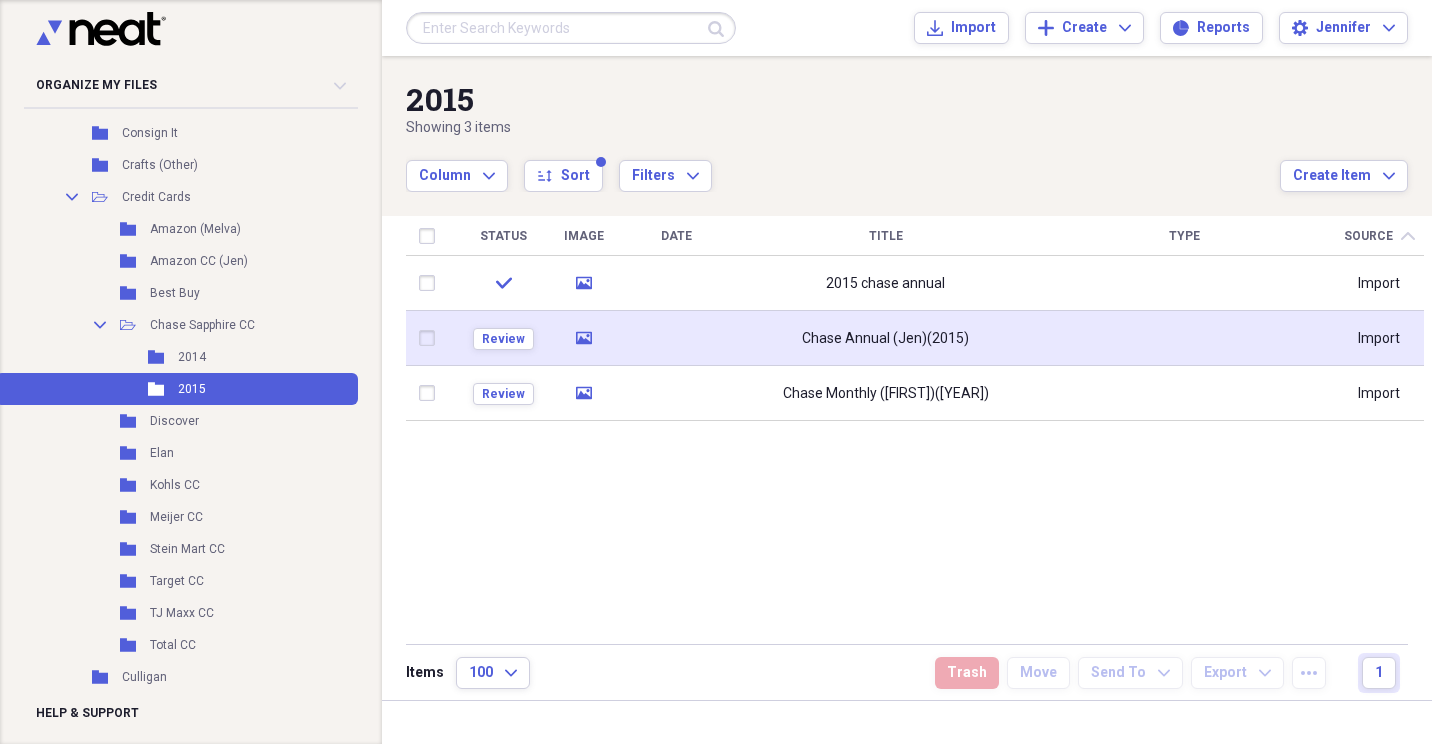 click at bounding box center [1184, 338] 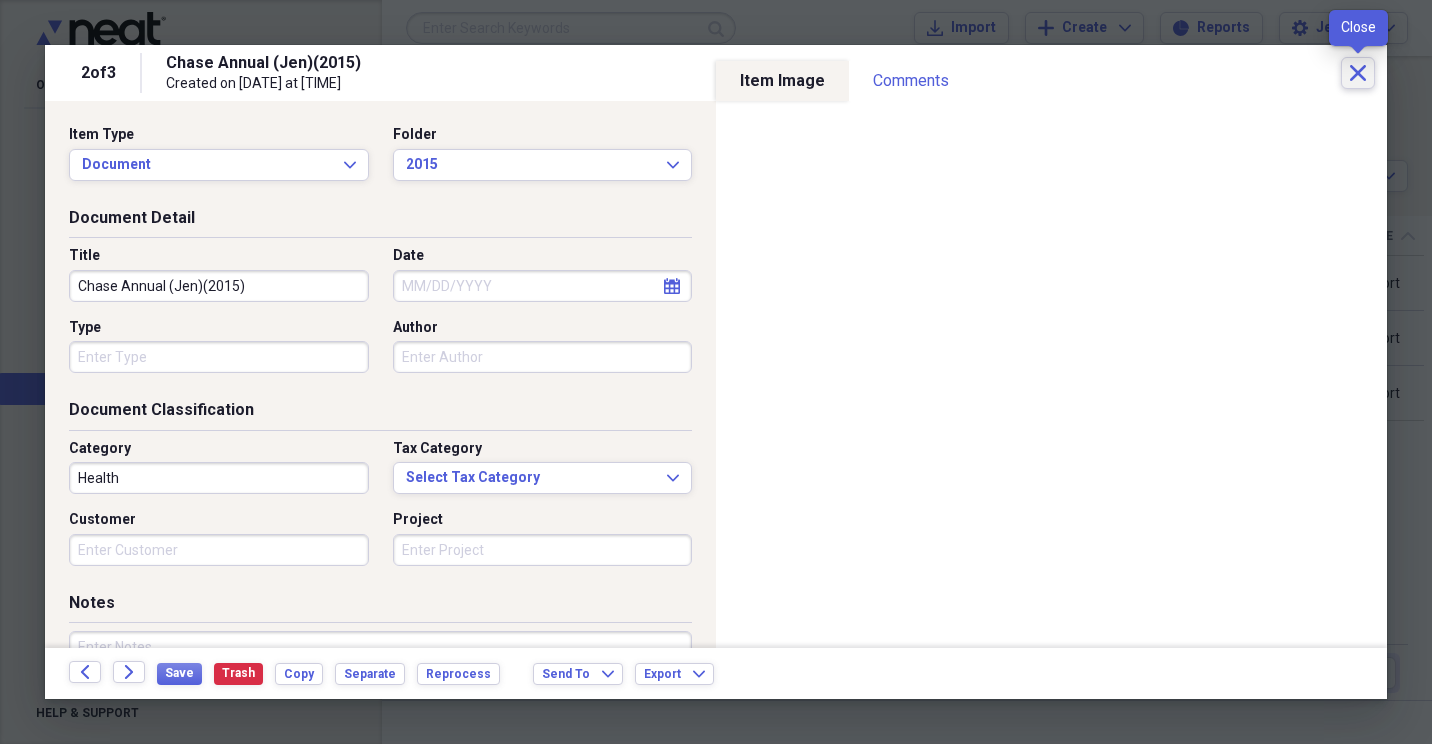 click on "Close" 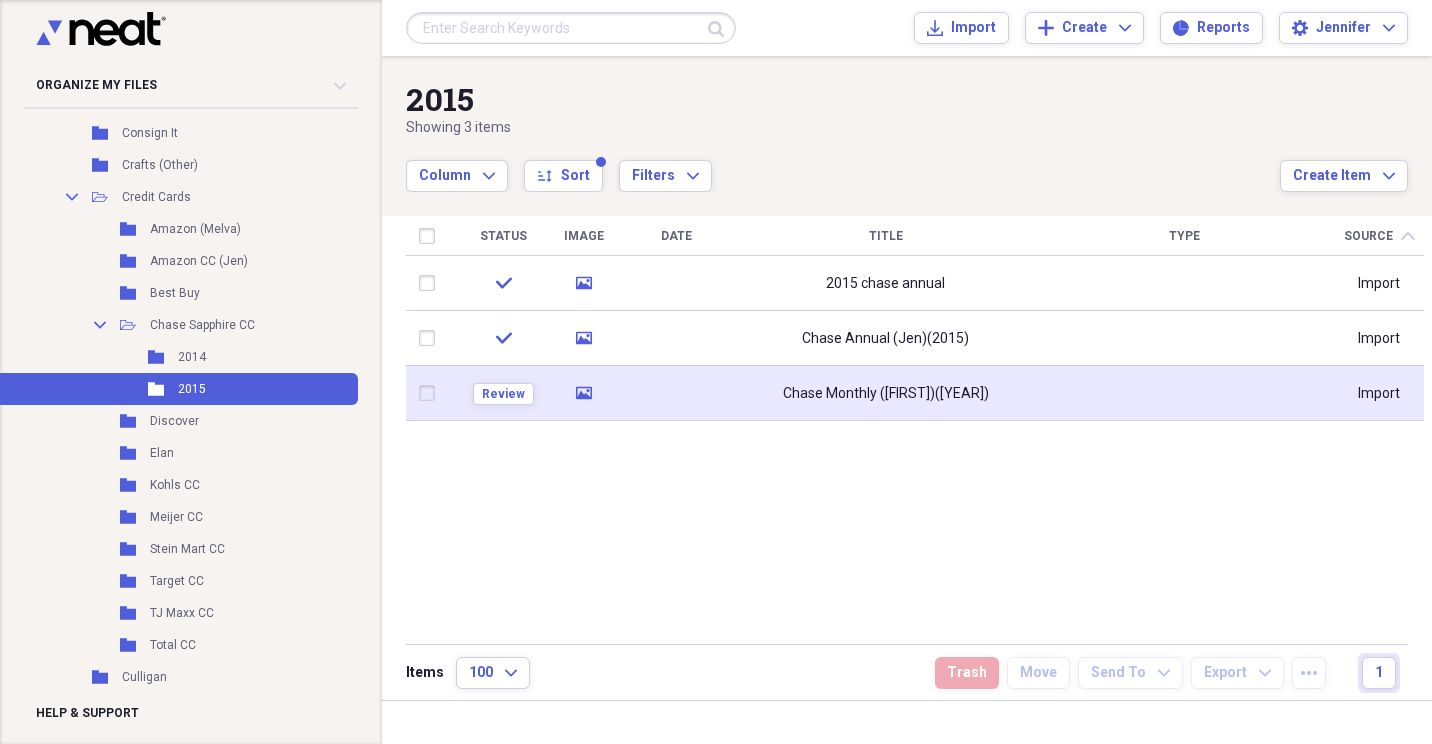 click on "Chase Monthly ([FIRST])([YEAR])" at bounding box center [886, 394] 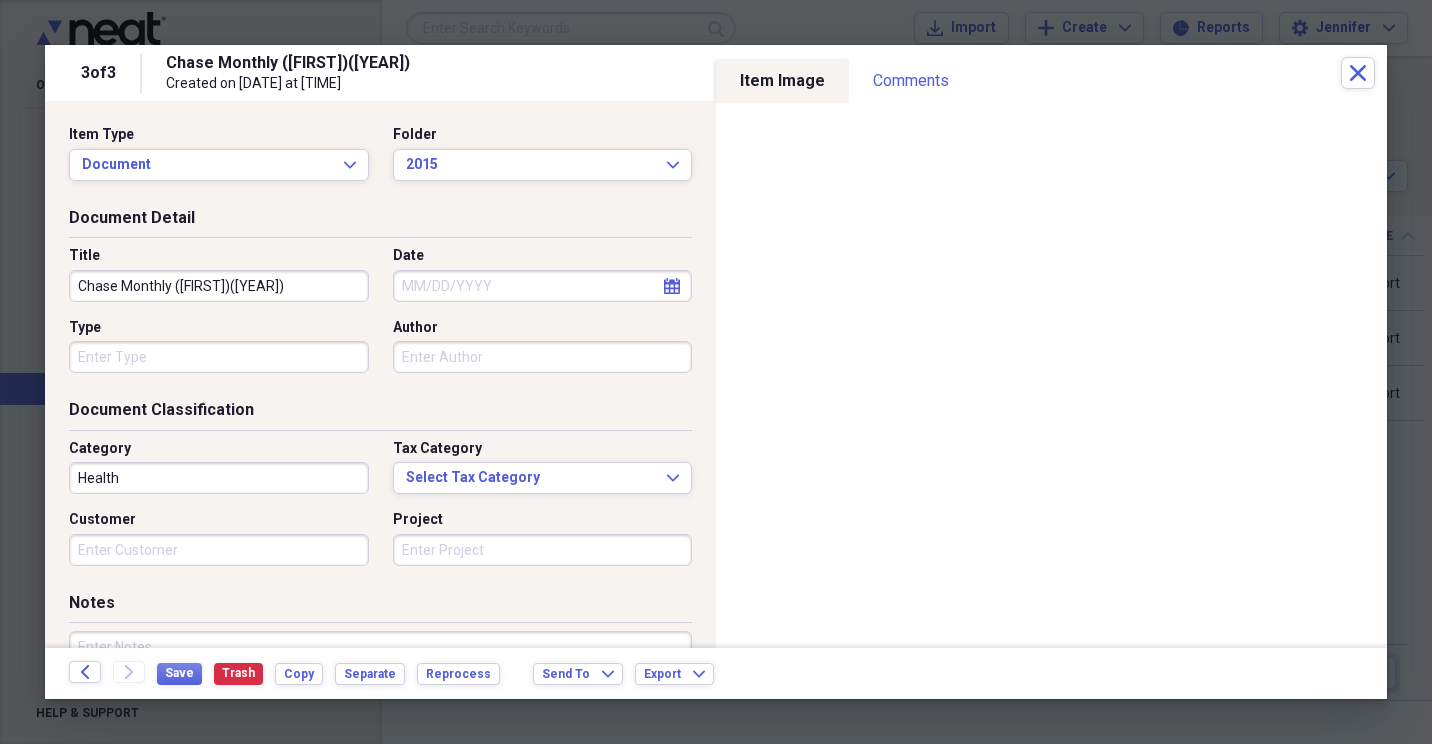 click at bounding box center [716, 372] 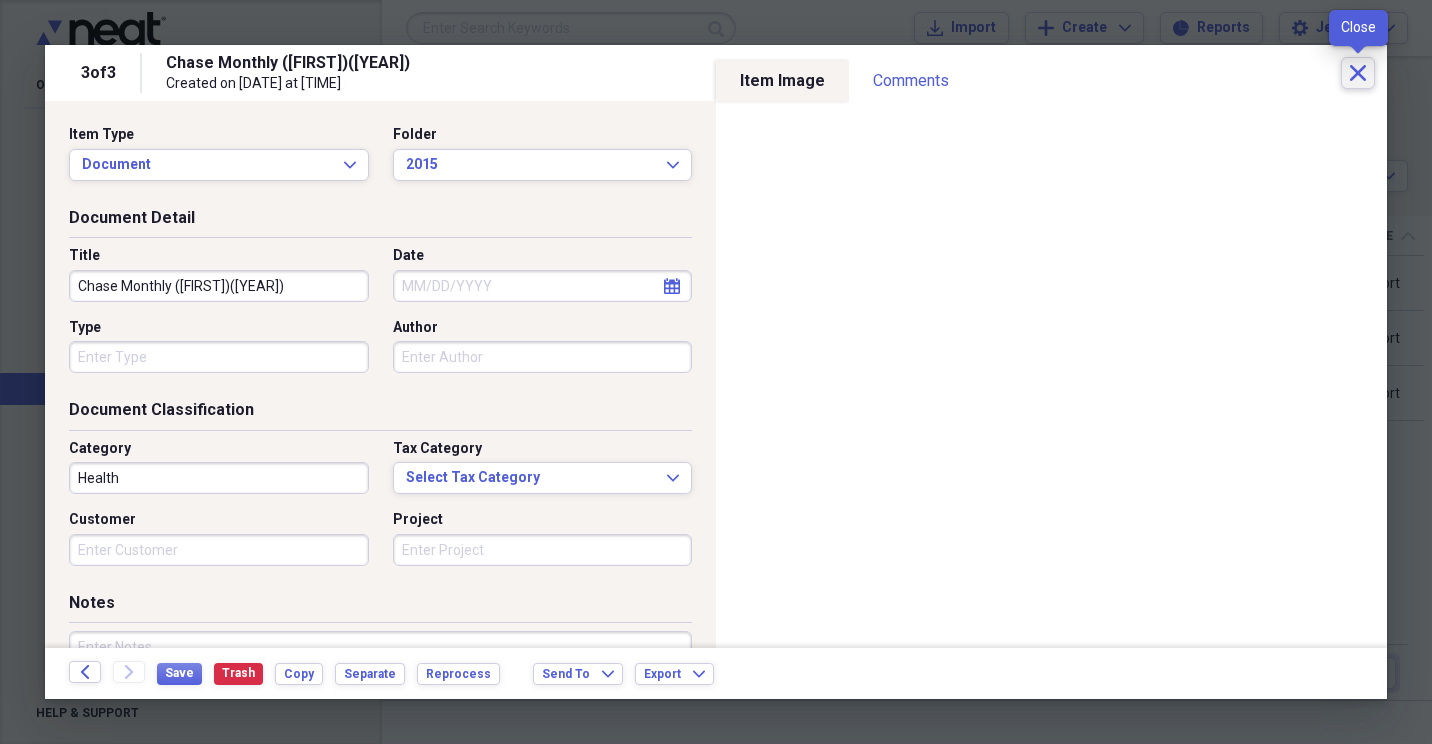 click on "Close" at bounding box center (1358, 73) 